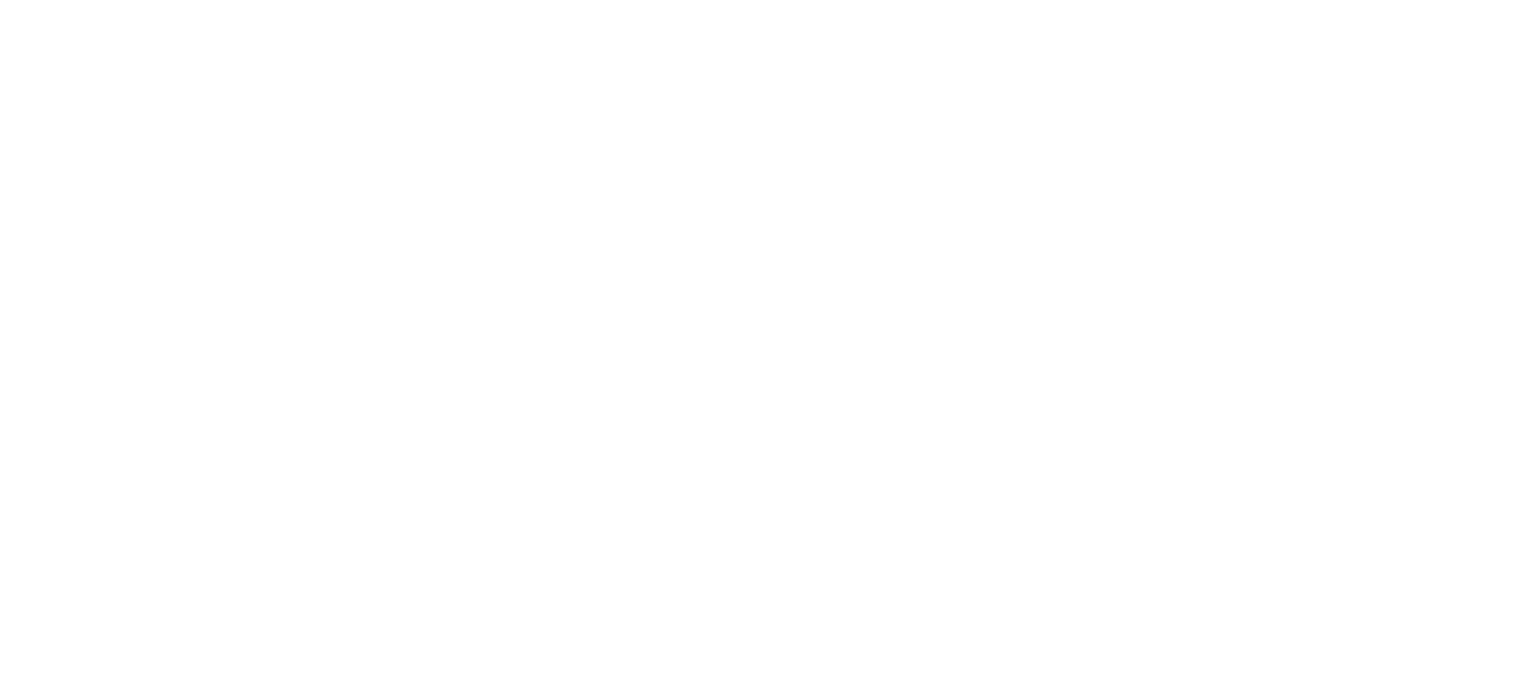 scroll, scrollTop: 0, scrollLeft: 0, axis: both 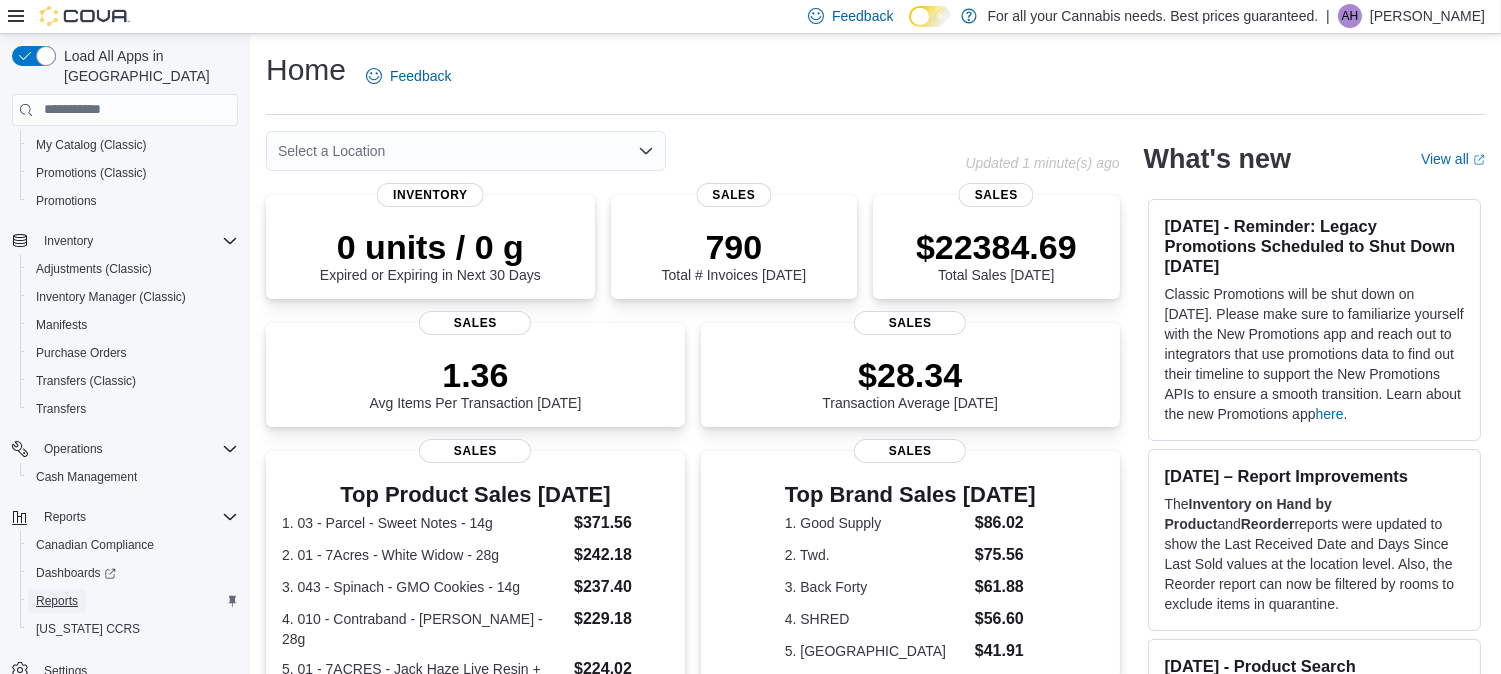 click on "Reports" at bounding box center (57, 601) 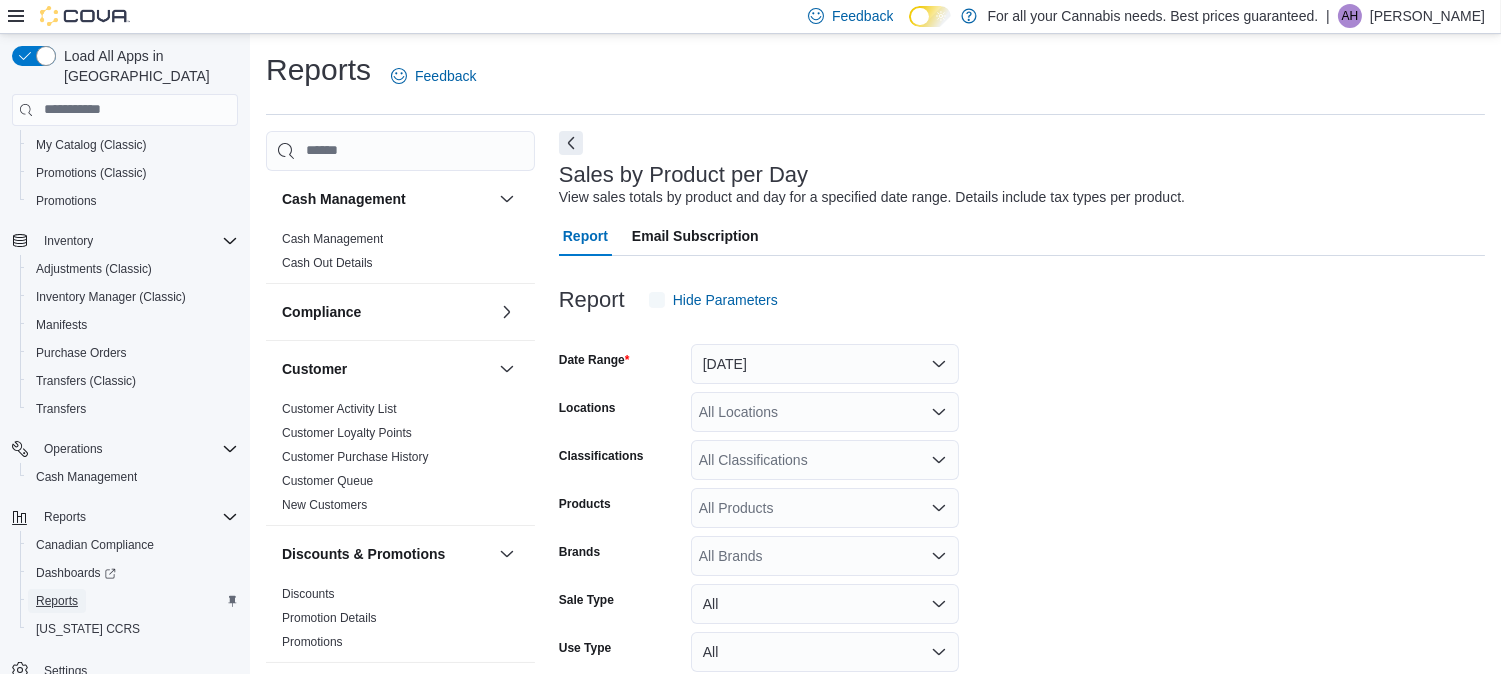 scroll, scrollTop: 45, scrollLeft: 0, axis: vertical 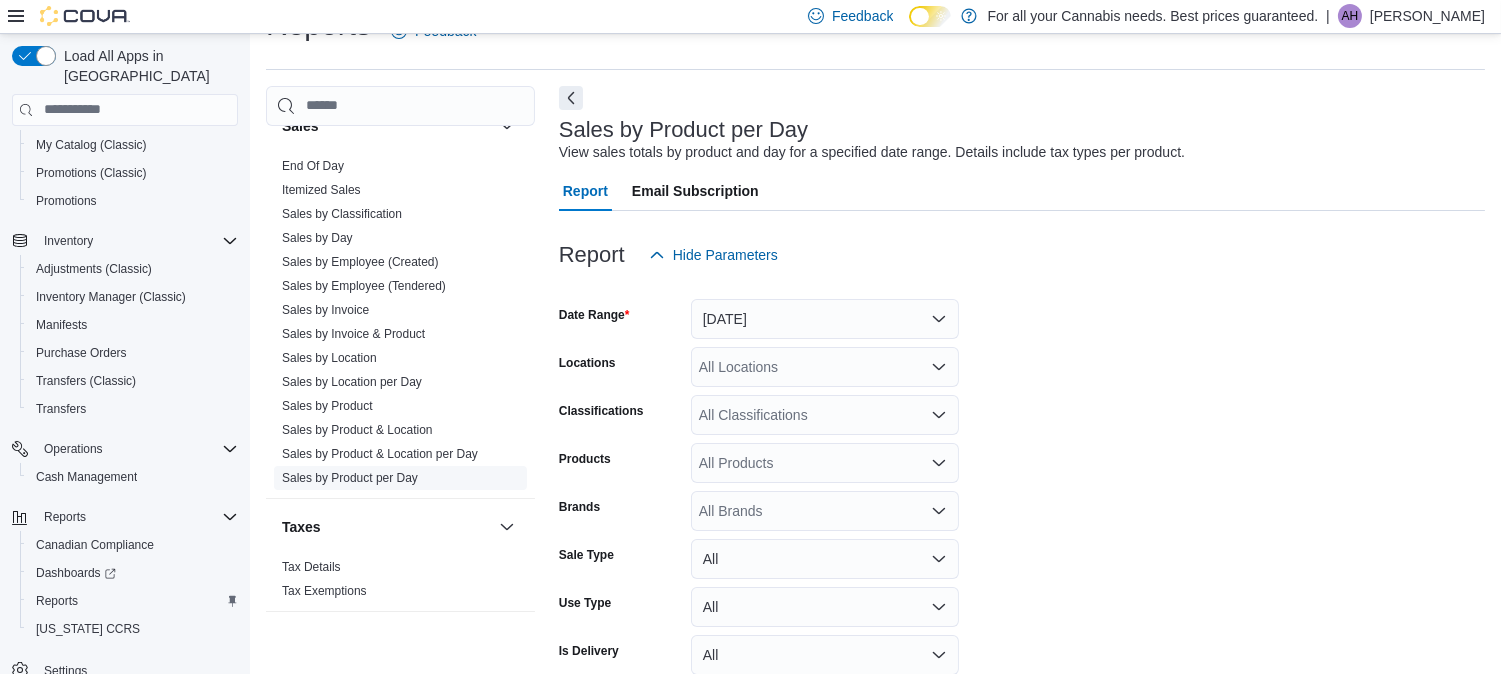 click on "Sales by Product per Day" at bounding box center [350, 478] 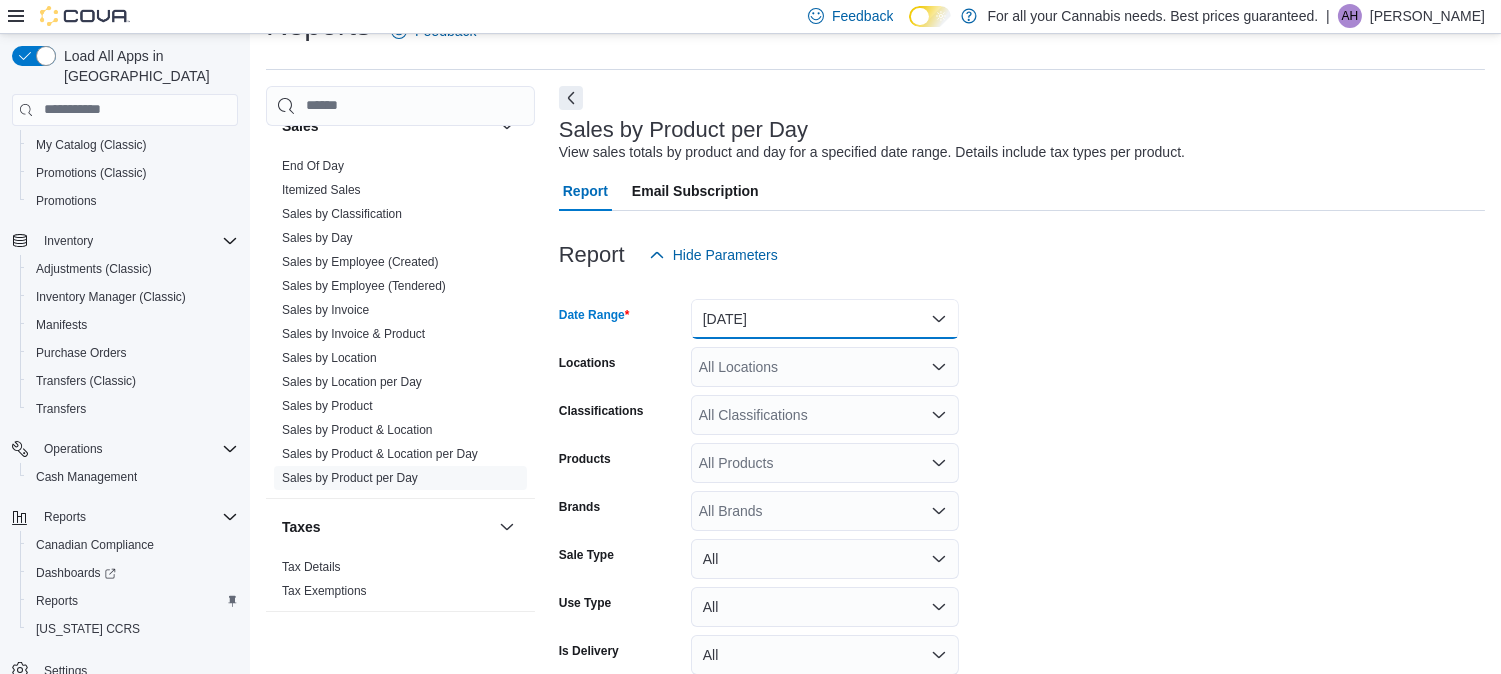 click on "[DATE]" at bounding box center (825, 319) 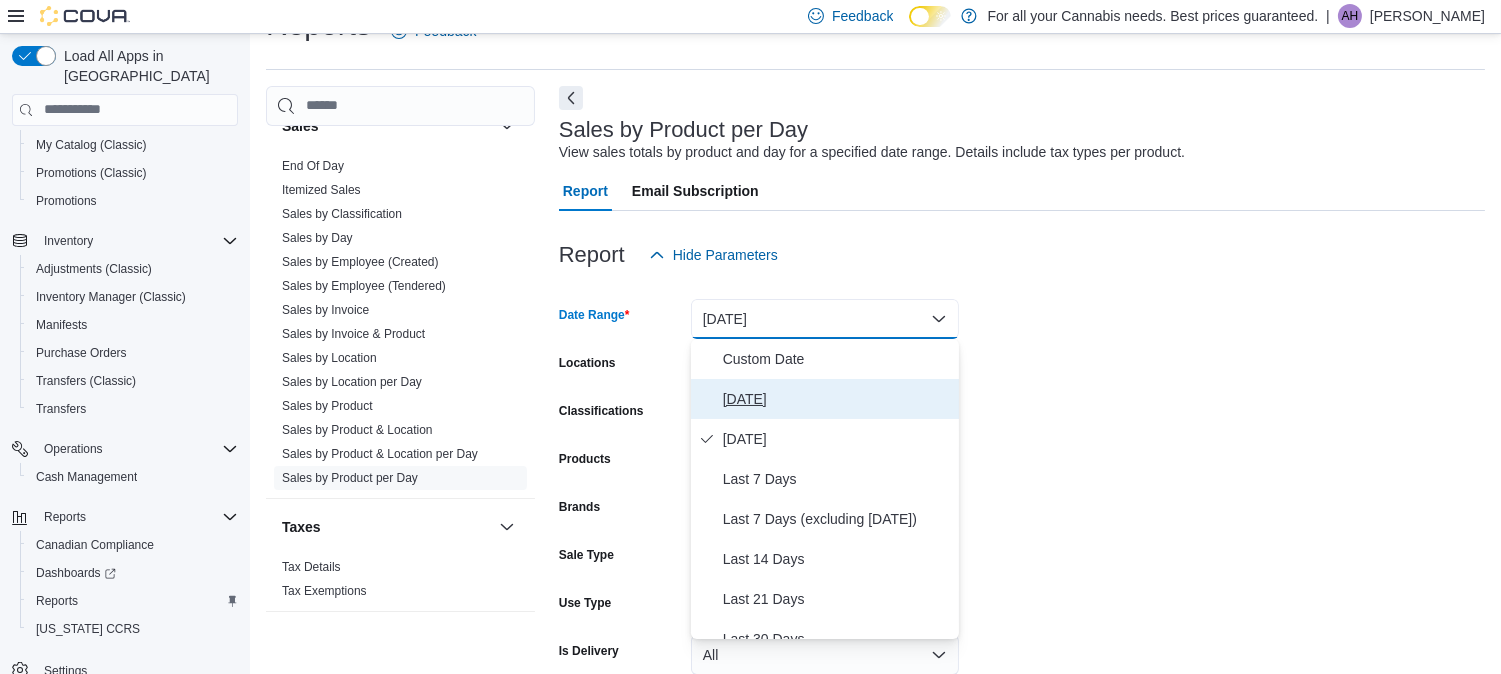 click on "[DATE]" at bounding box center [837, 399] 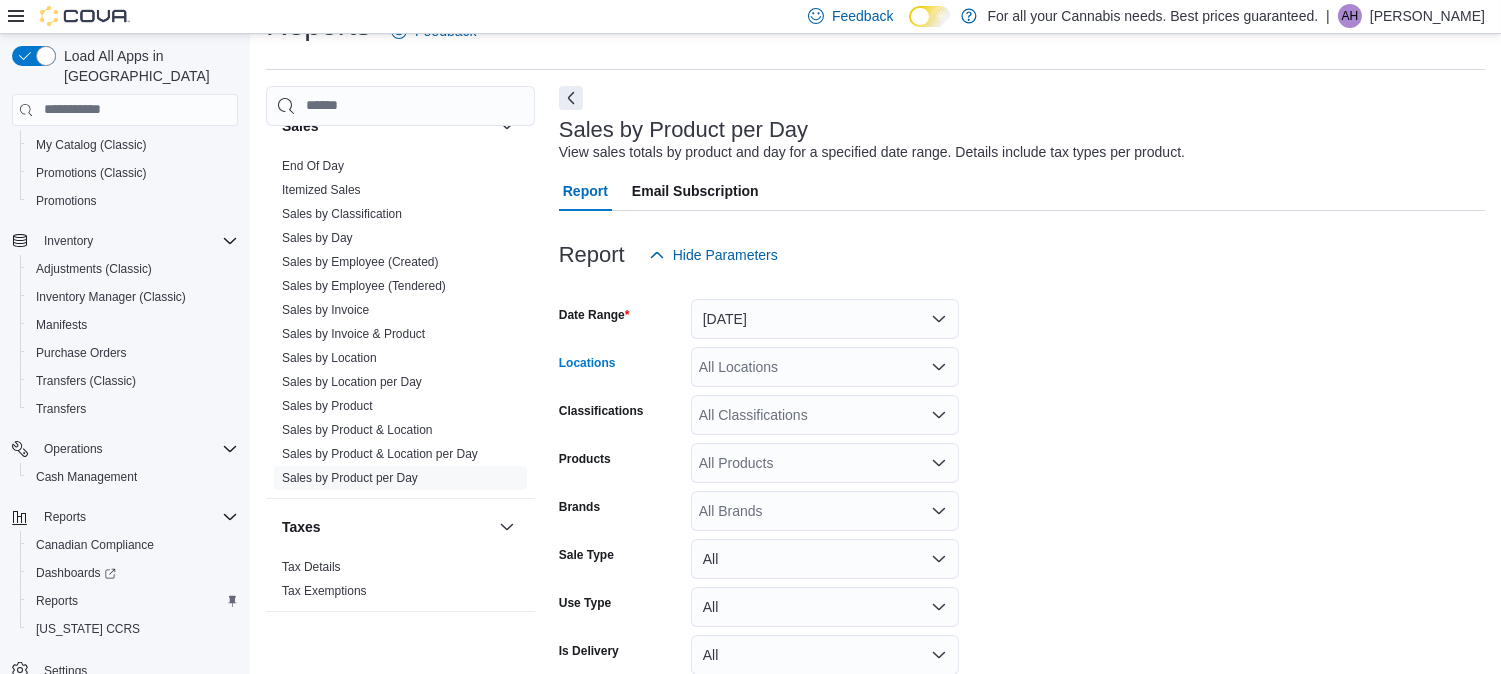 click on "All Locations" at bounding box center (825, 367) 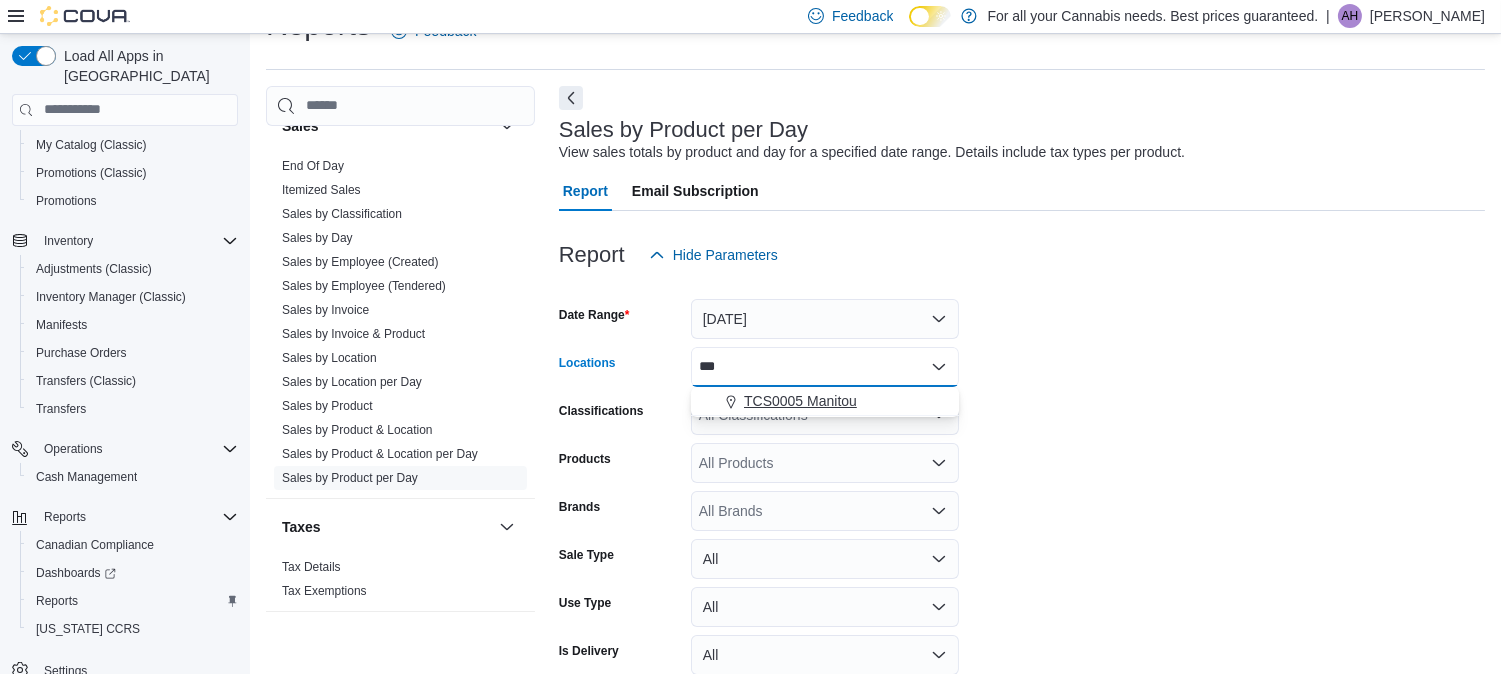 type on "***" 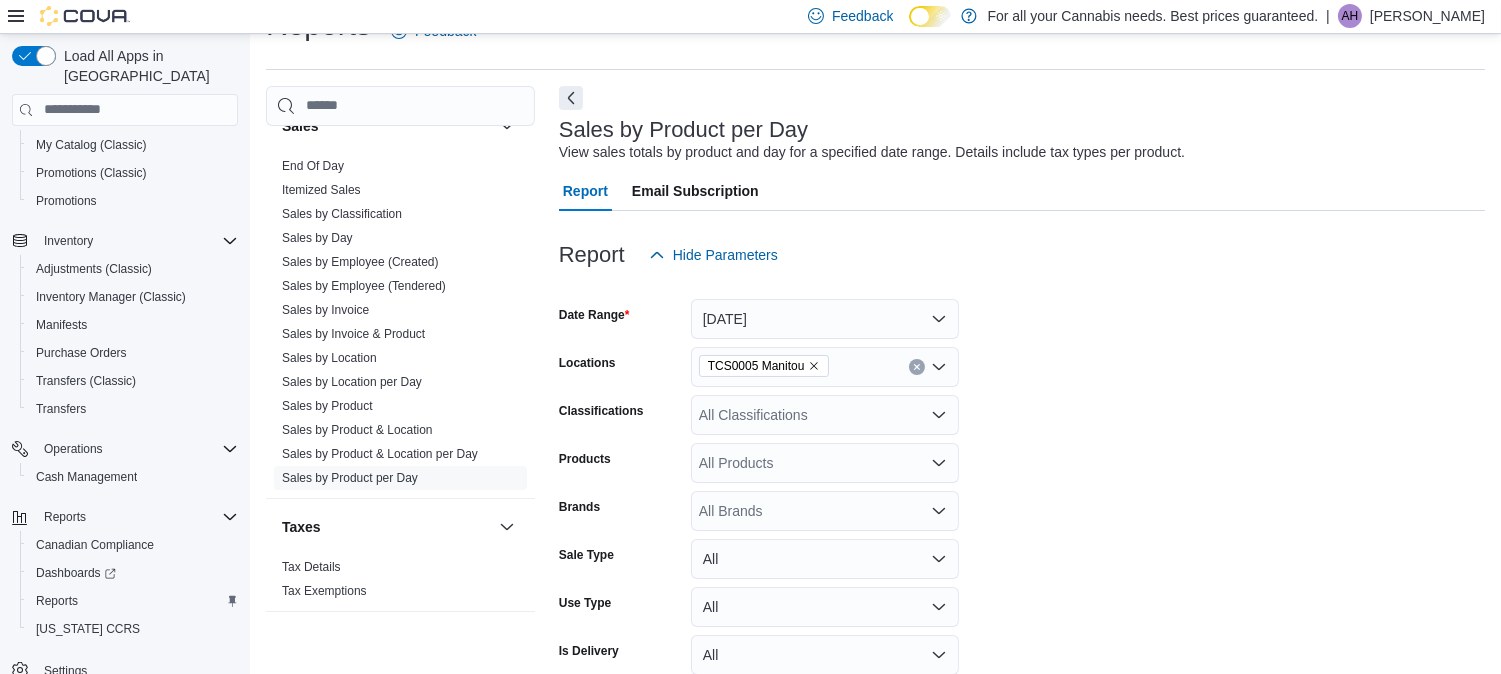 click on "Date Range [DATE] Locations TCS0005 Manitou Classifications All Classifications Products All Products Brands All Brands Sale Type All Use Type All Is Delivery All Export  Run Report" at bounding box center (1022, 503) 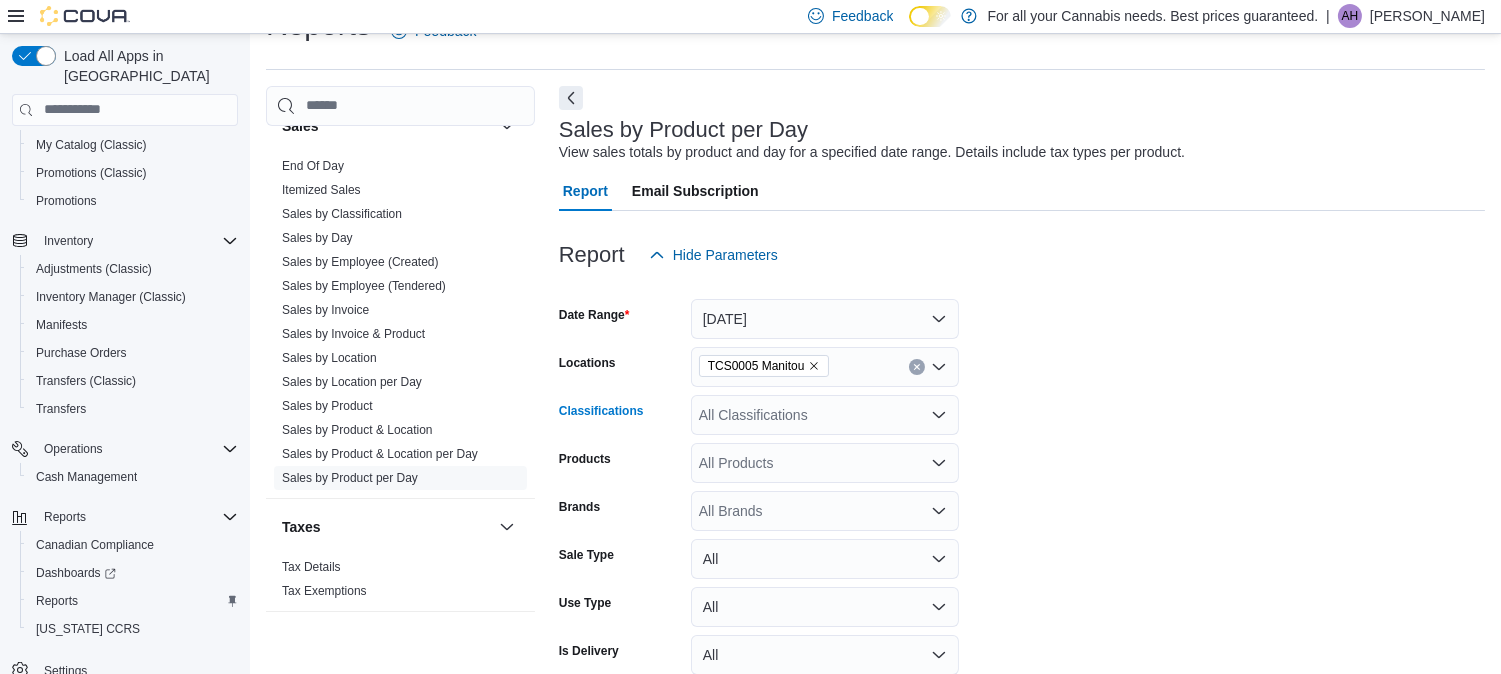 click on "All Classifications" at bounding box center (825, 415) 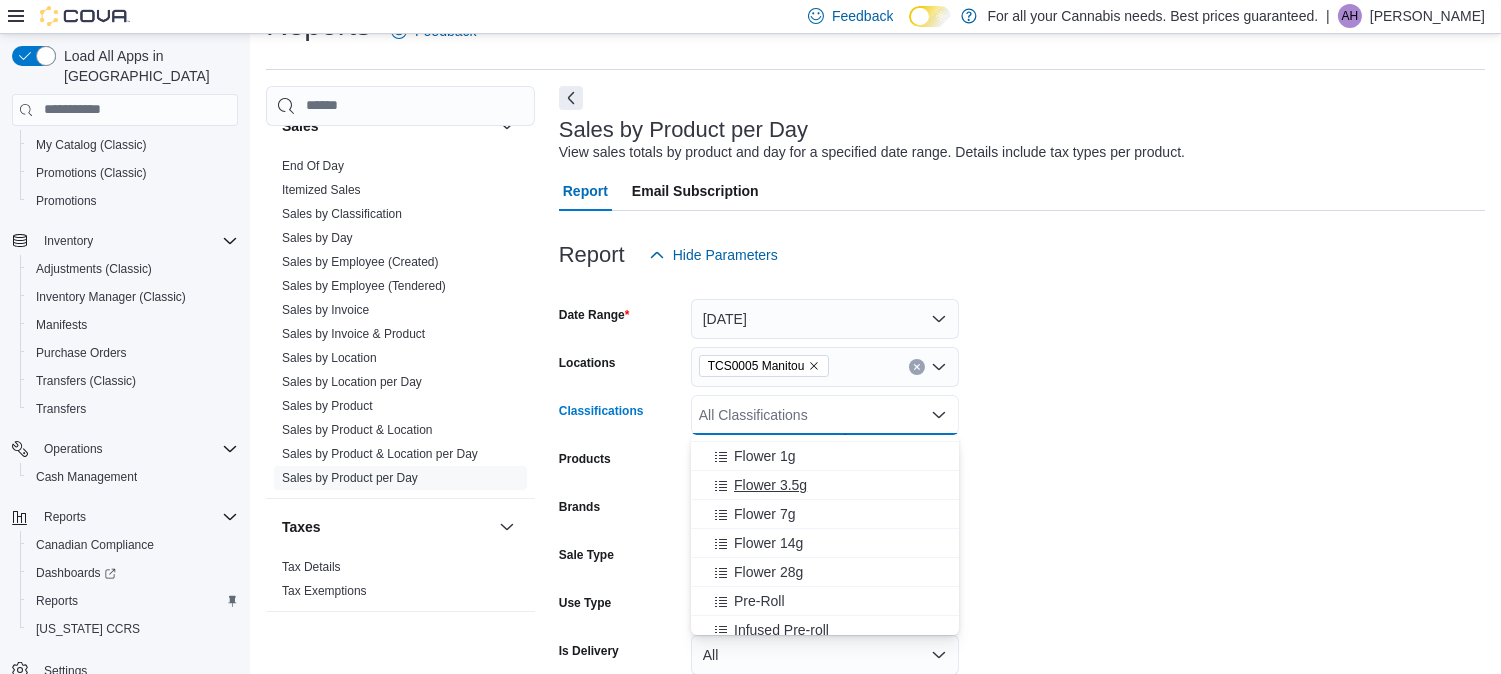 scroll, scrollTop: 30, scrollLeft: 0, axis: vertical 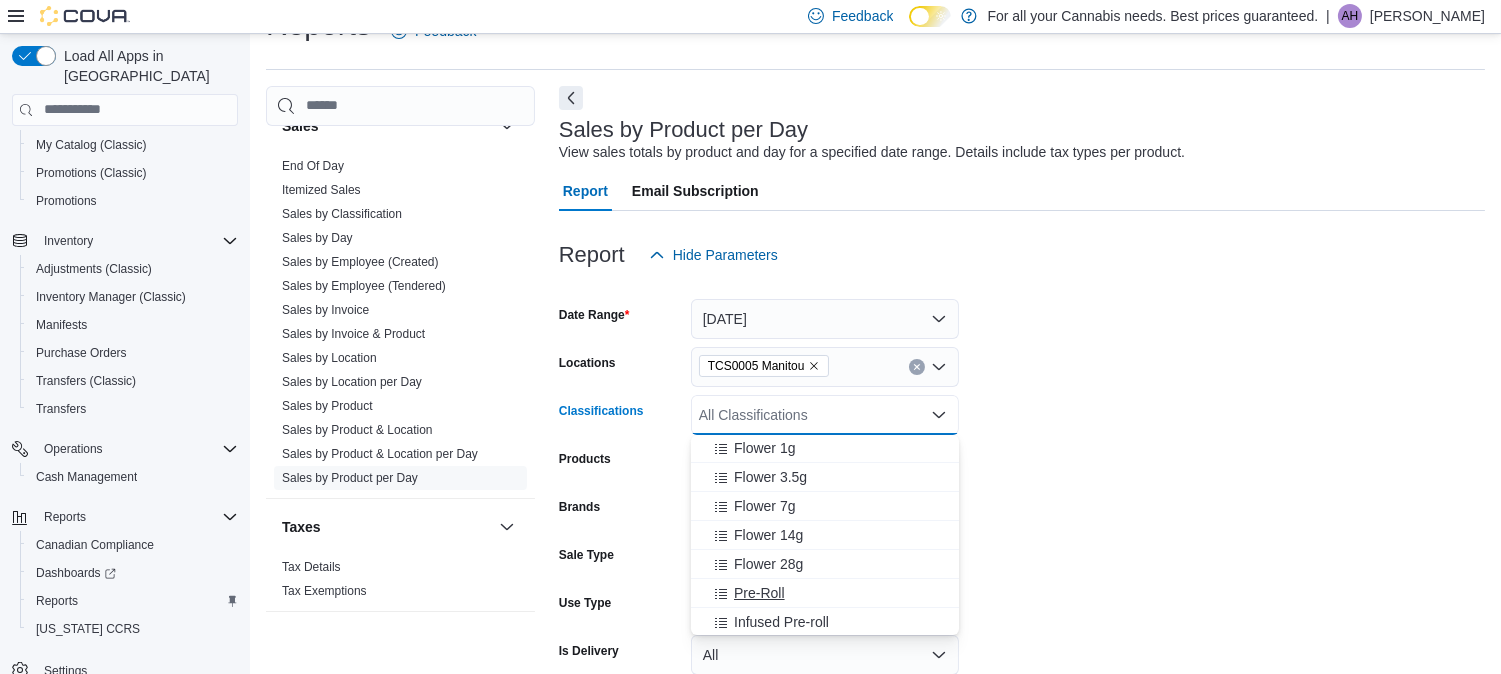 click on "Pre-Roll" at bounding box center (759, 593) 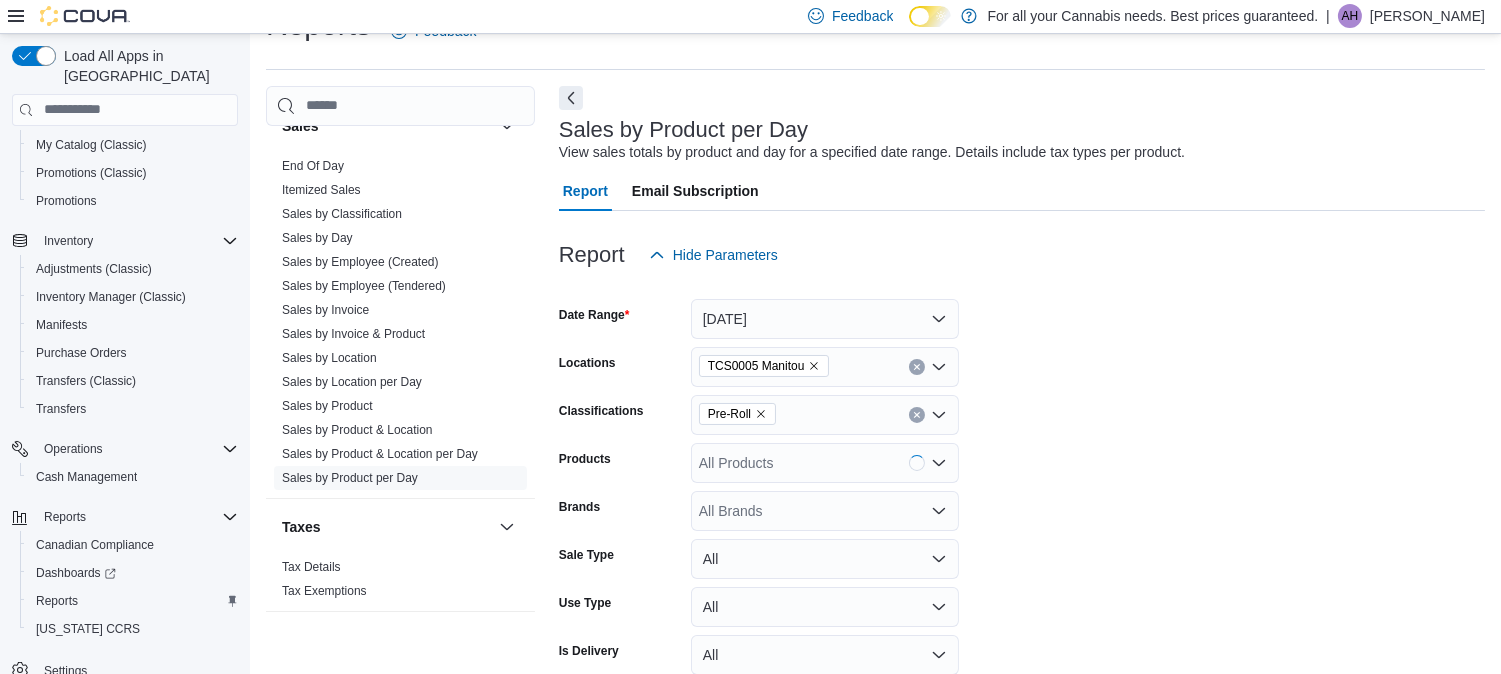click on "Date Range [DATE] Locations TCS0005 Manitou Classifications Pre-Roll Products All Products Brands All Brands Sale Type All Use Type All Is Delivery All Export  Run Report" at bounding box center [1022, 503] 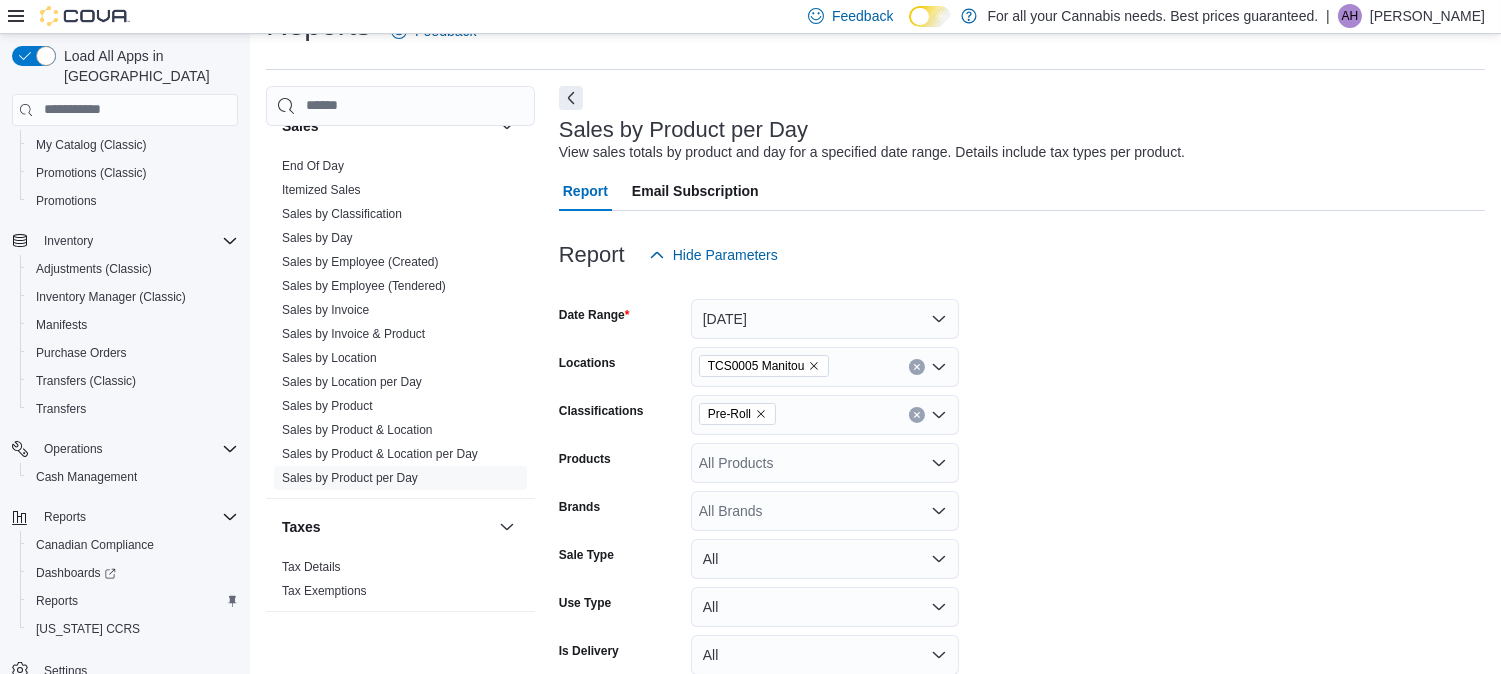 scroll, scrollTop: 141, scrollLeft: 0, axis: vertical 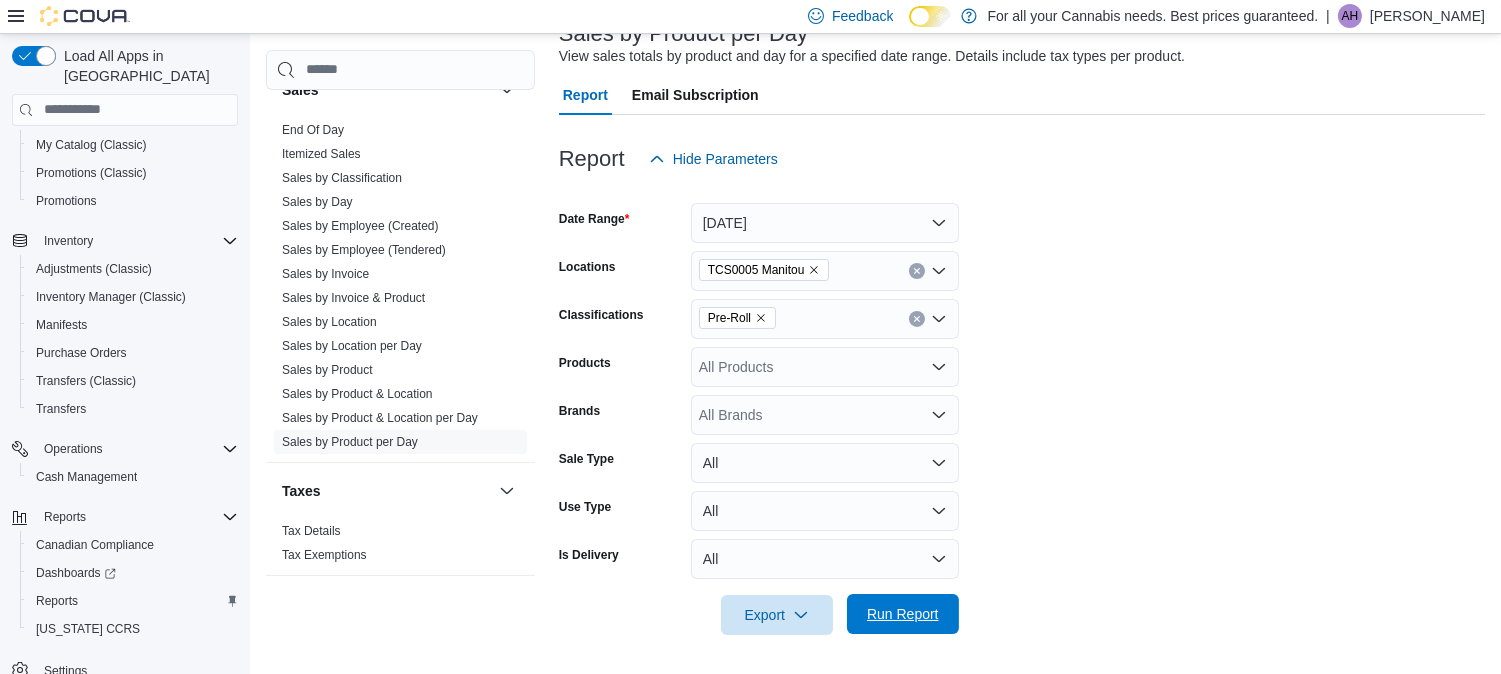 click on "Run Report" at bounding box center [903, 614] 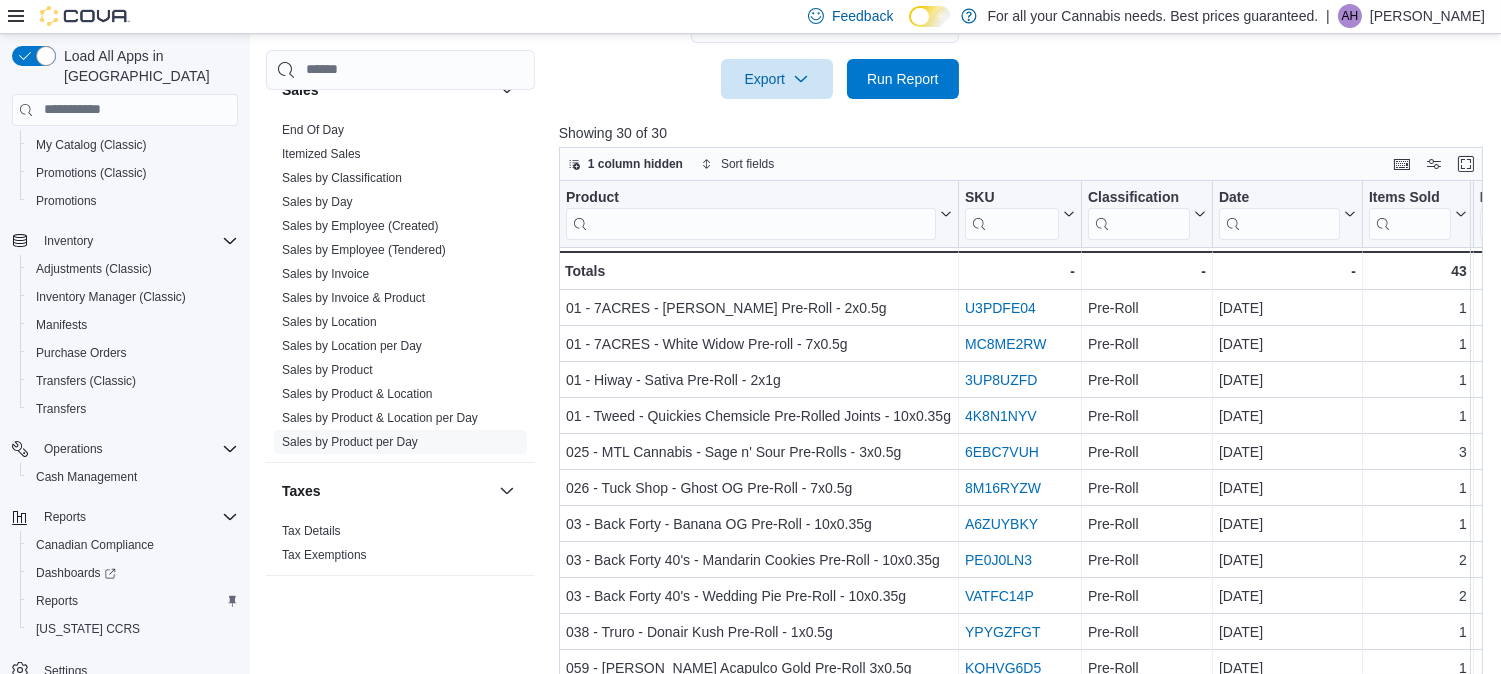 scroll, scrollTop: 685, scrollLeft: 0, axis: vertical 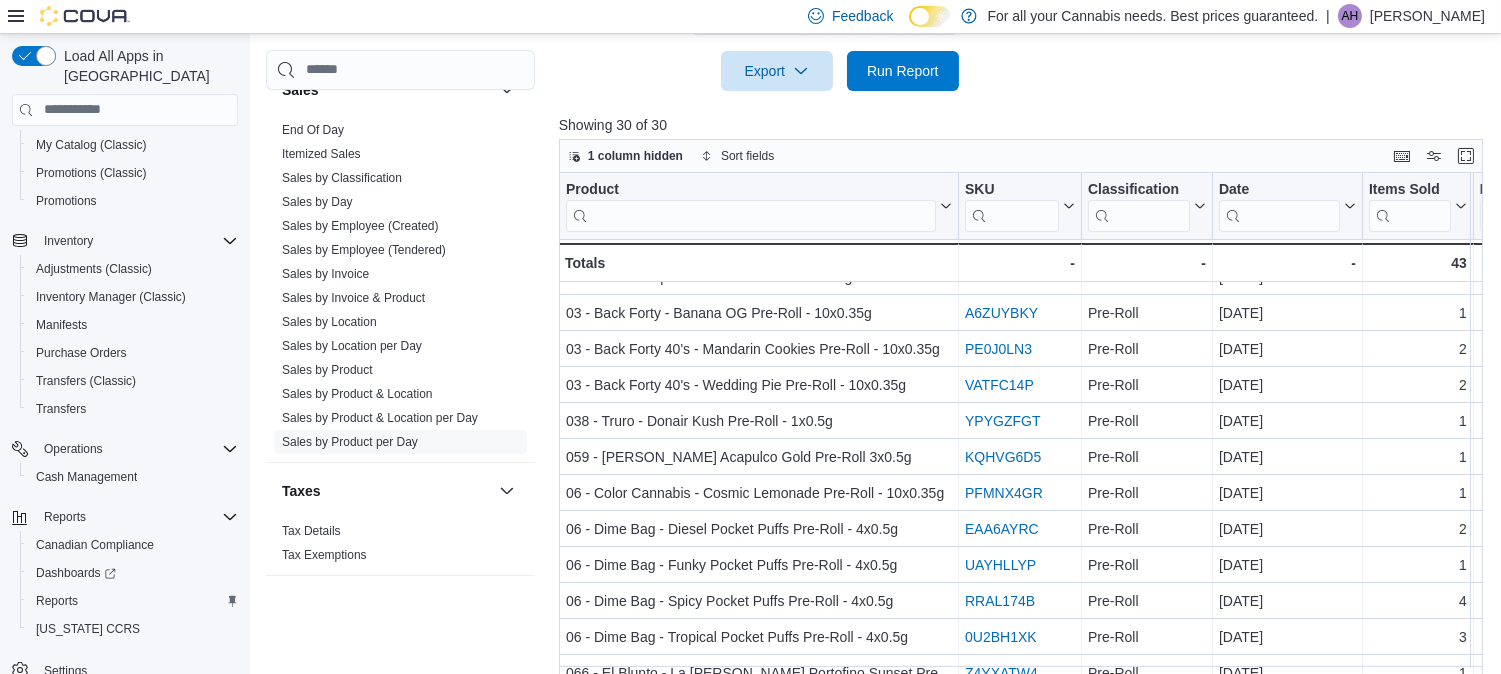 drag, startPoint x: 1173, startPoint y: 408, endPoint x: 1260, endPoint y: 83, distance: 336.44315 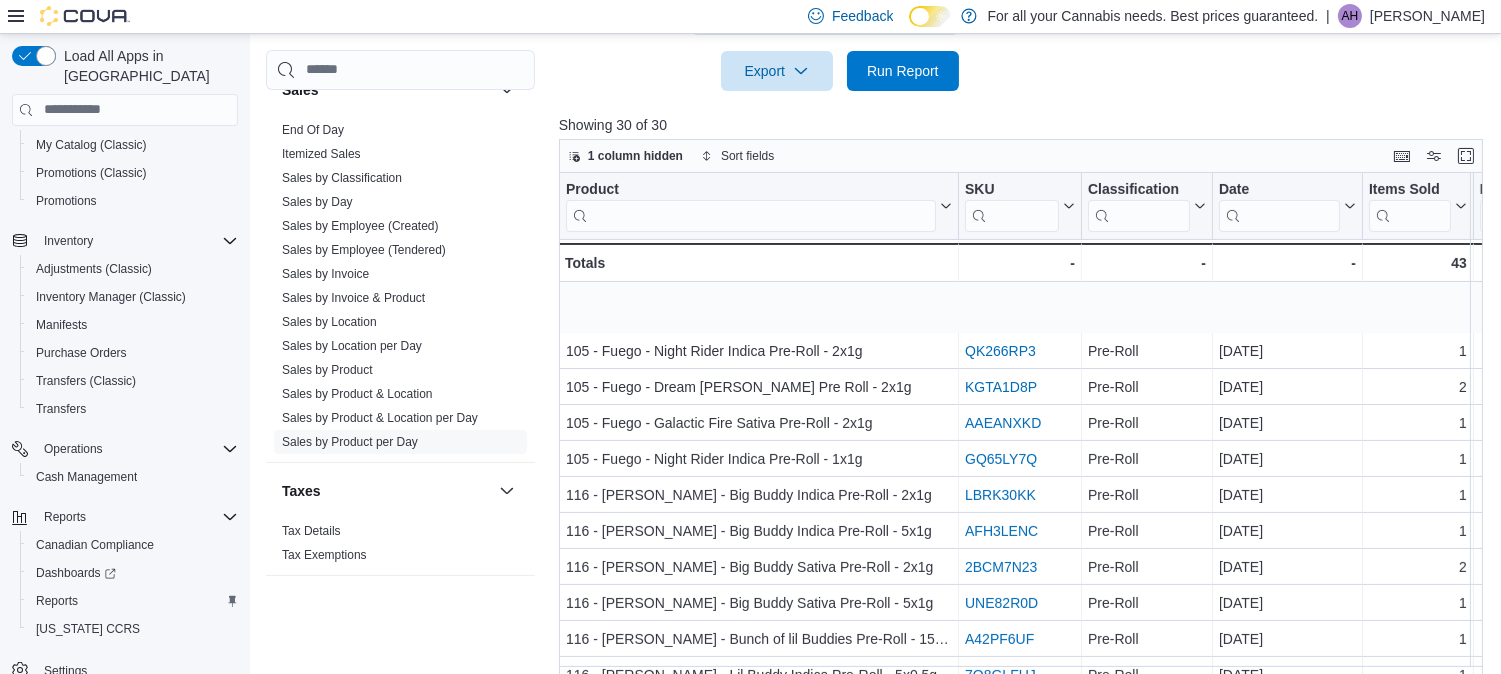 scroll, scrollTop: 694, scrollLeft: 0, axis: vertical 